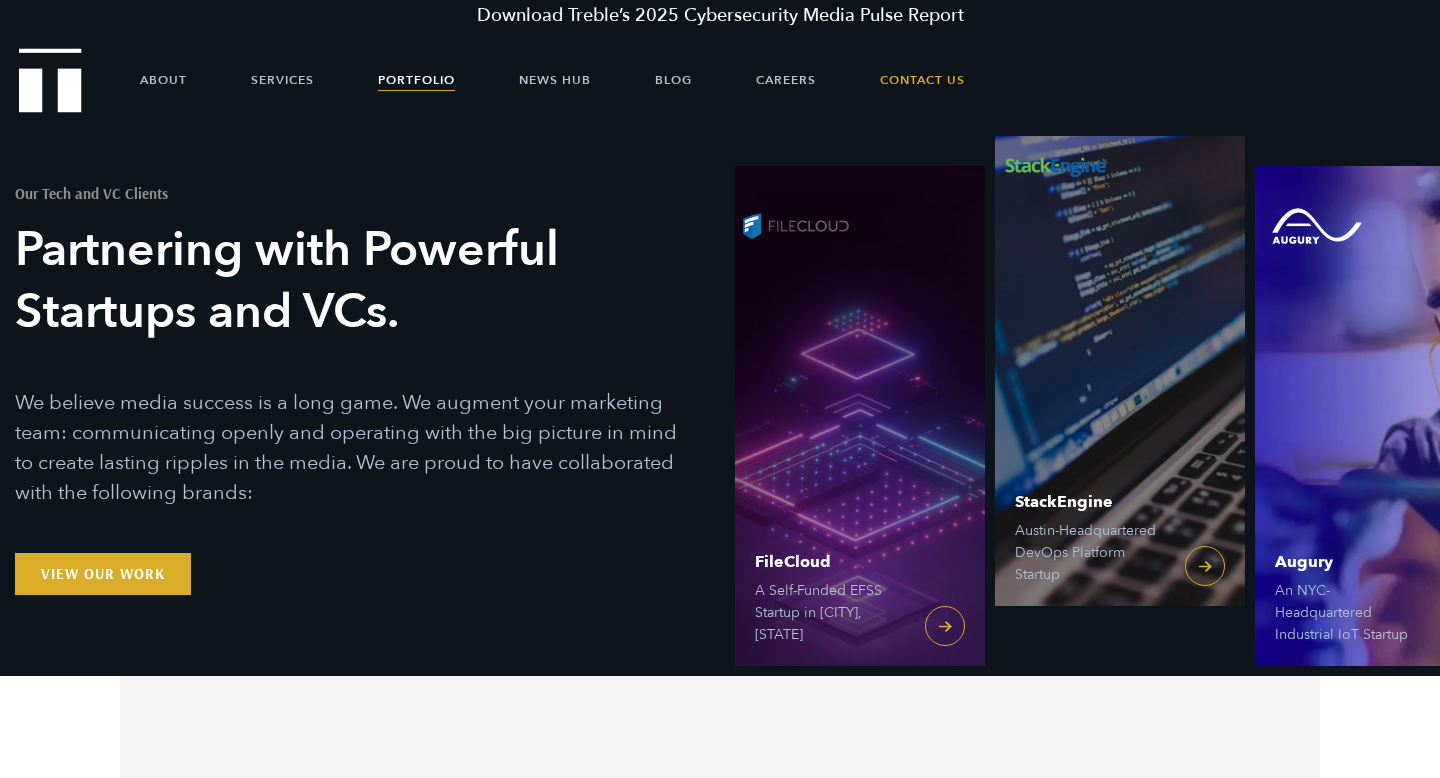 scroll, scrollTop: 0, scrollLeft: 0, axis: both 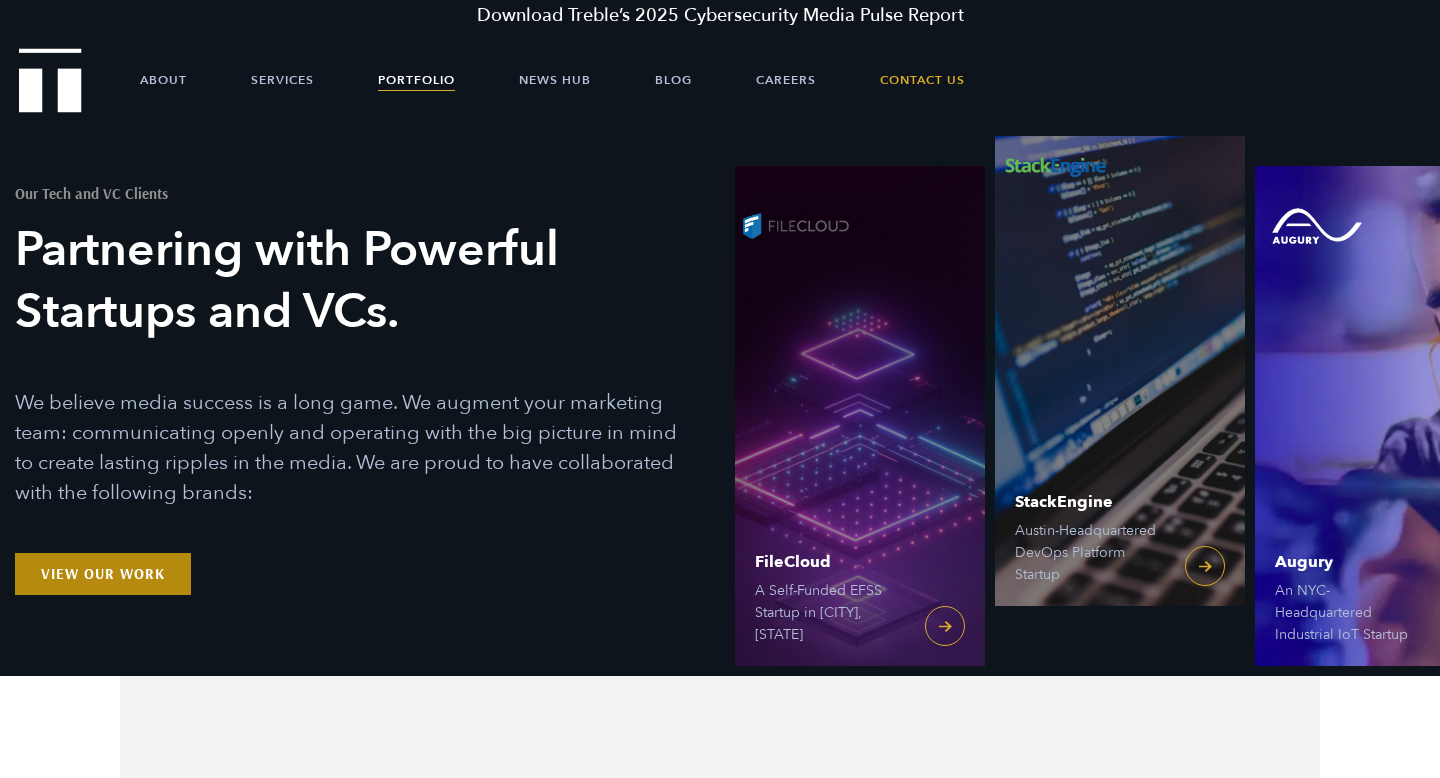 click on "View Our Work" at bounding box center (103, 574) 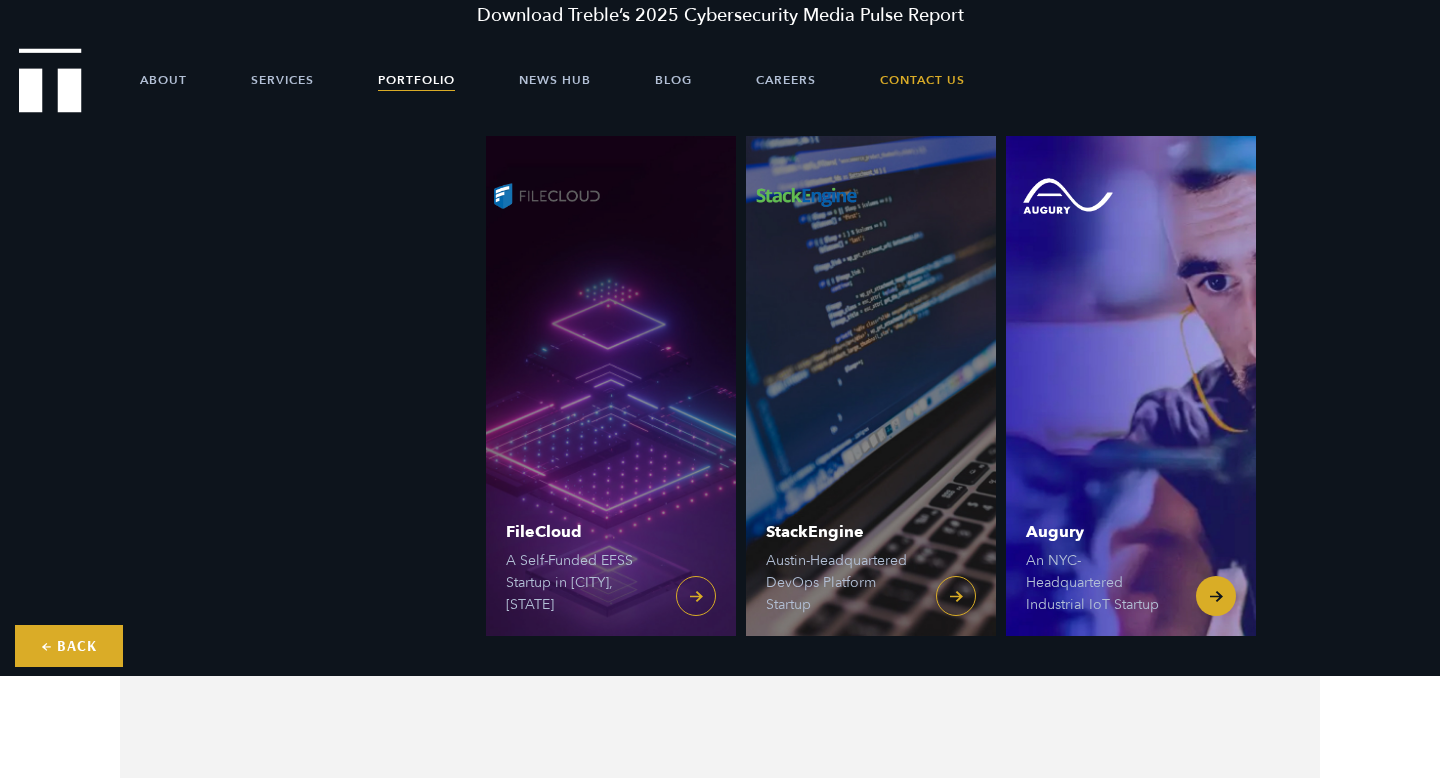 click on "Augury An NYC-Headquartered Industrial IoT Startup" at bounding box center [1131, 386] 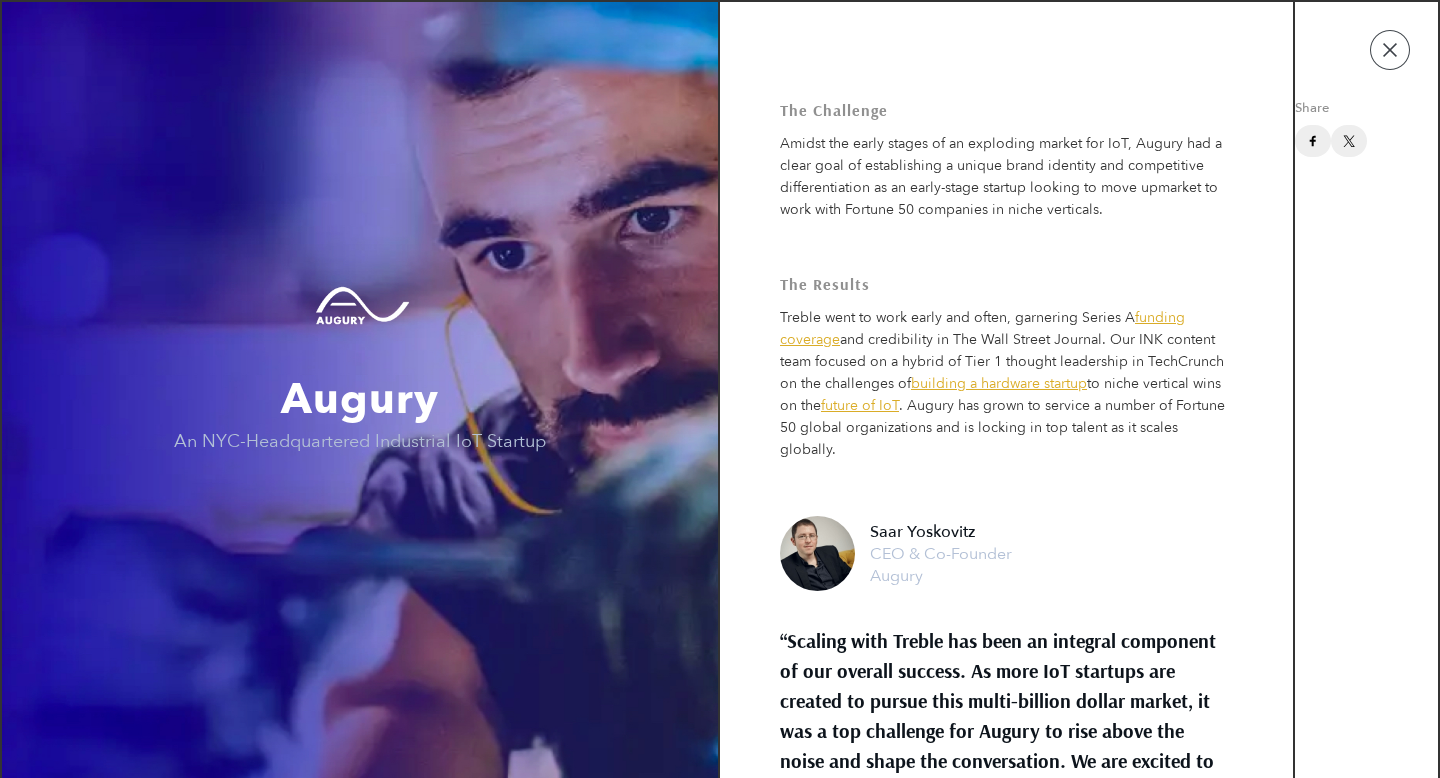 scroll, scrollTop: 68, scrollLeft: 0, axis: vertical 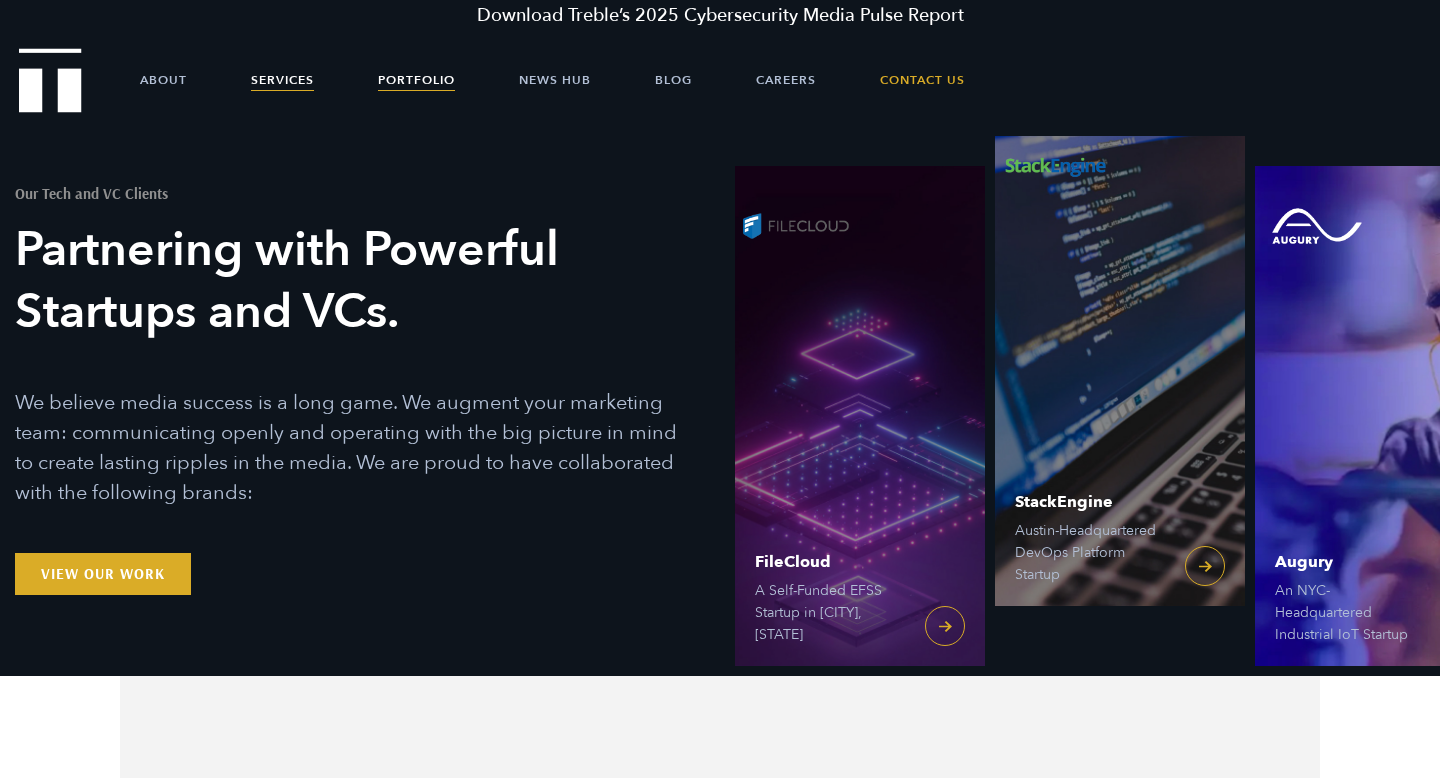click on "Services" at bounding box center (282, 80) 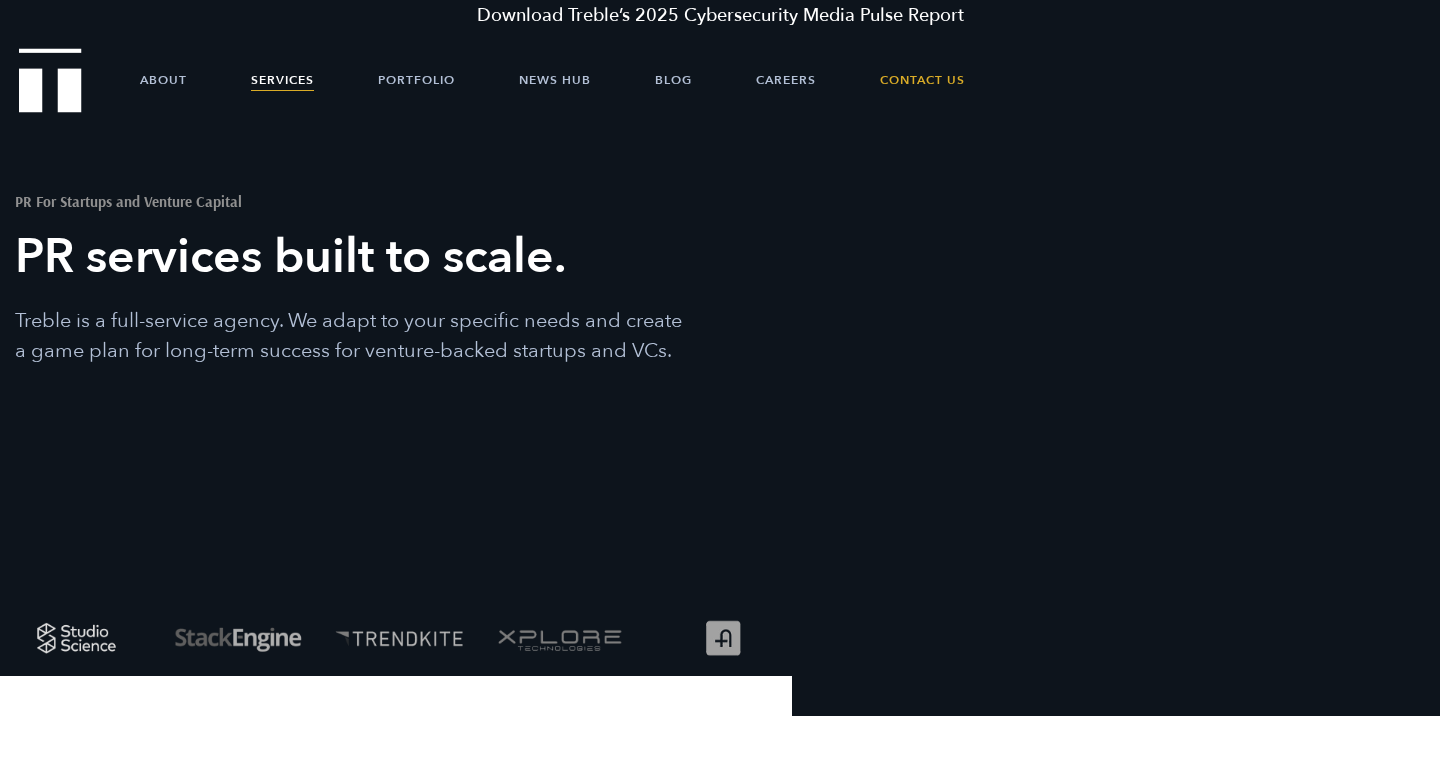 scroll, scrollTop: 0, scrollLeft: 0, axis: both 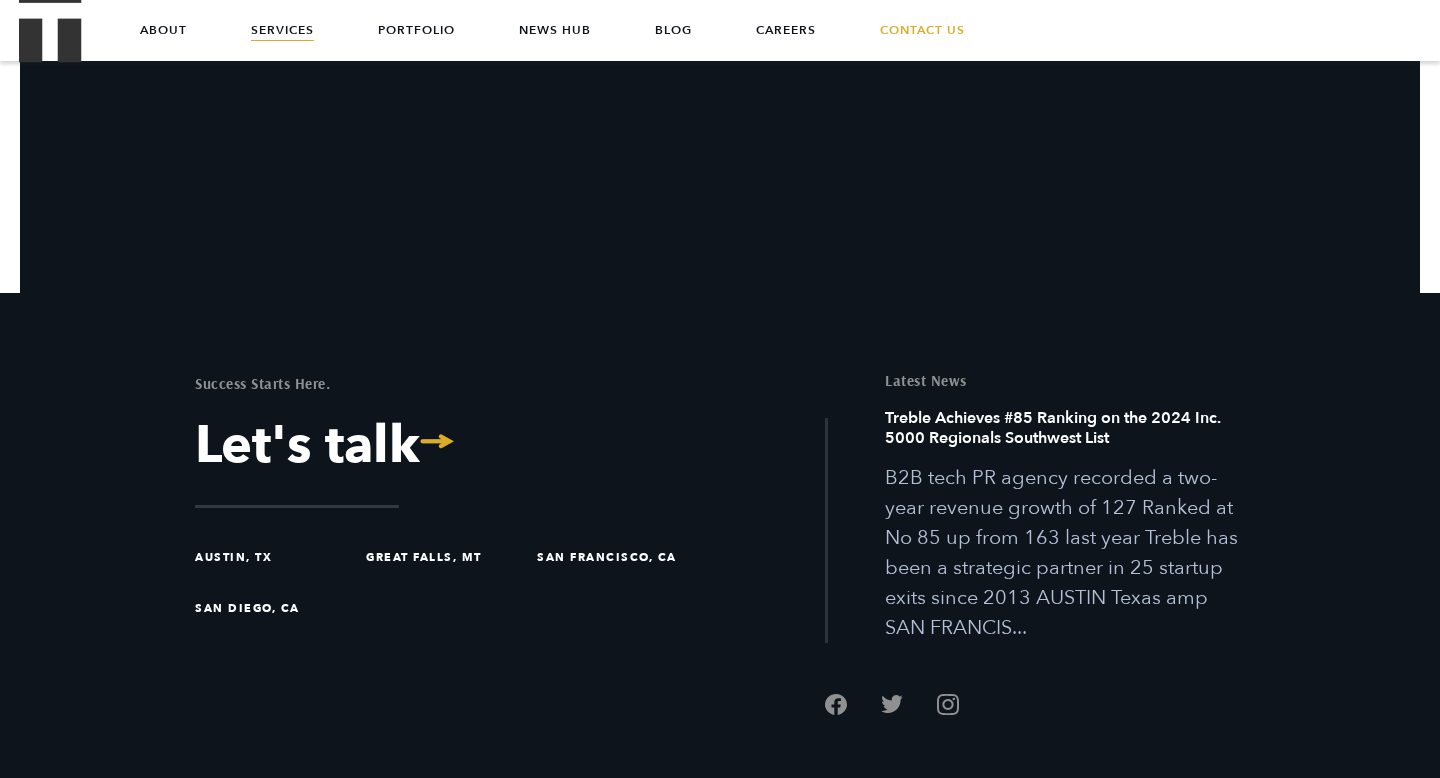 click on "Treble Announces Creation of Artificial Intelligence Practice Group San Francisco-based VP Will Kruisbrink appointed practice group lead Treble has an 11-year history of driving investor awareness  lead generation and accelerated exits with startups and venture capita... Treble Achieves #85 Ranking on the 2024 Inc. 5000 Regionals Southwest List   B2B tech PR agency recorded a two-year revenue growth of 127  Ranked at No  85  up from 163 last year Treble has been a strategic partner in 25 startup exits since 2013 AUSTIN  Texas  amp  SAN FRANCIS... Treble Announces the Formation of a Hardtech Practice Group The B2B technology agency draws on its experience with venture-backed startups and enterprises  venture capital firms and private equity firms to expand into the hardtech sector The new practice group... Treble Announces Creation of Artificial Intelligence Practice Group Treble Achieves #85 Ranking on the 2024 Inc. 5000 Regionals Southwest List" at bounding box center [704, 525] 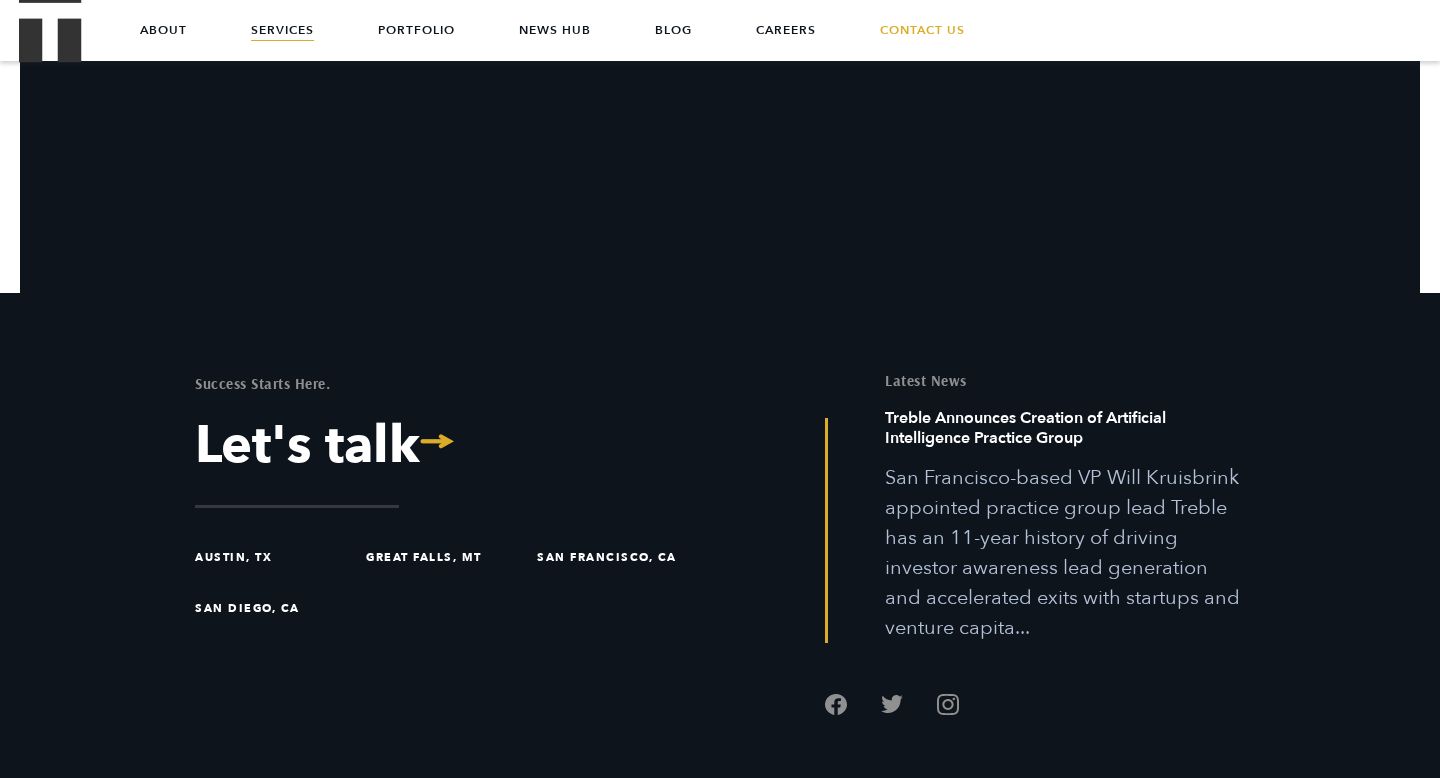 click on "San Francisco-based VP Will Kruisbrink appointed practice group lead Treble has an 11-year history of driving investor awareness  lead generation and accelerated exits with startups and venture capita..." at bounding box center (1065, 553) 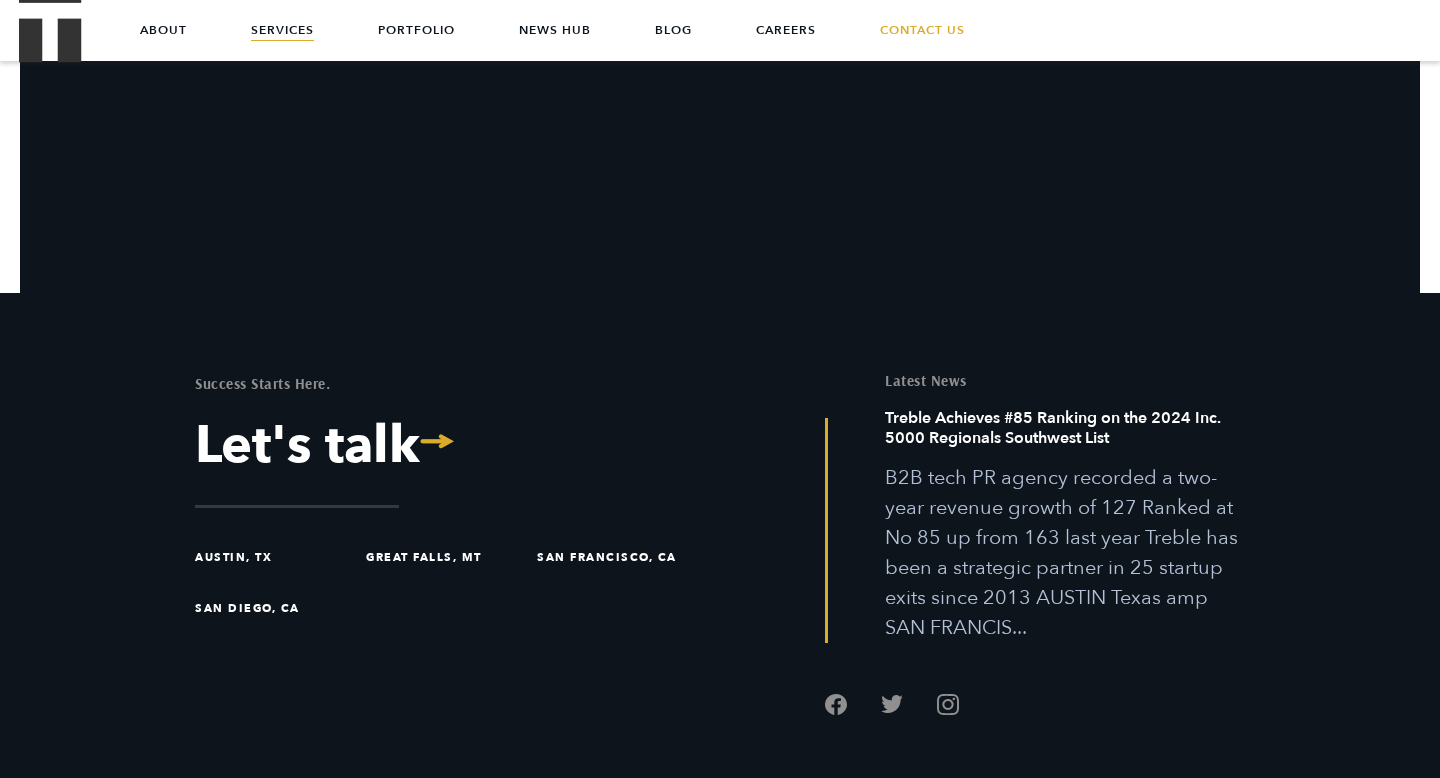 click on "B2B tech PR agency recorded a two-year revenue growth of 127  Ranked at No  85  up from 163 last year Treble has been a strategic partner in 25 startup exits since 2013 AUSTIN  Texas  amp  SAN FRANCIS..." at bounding box center [1065, 553] 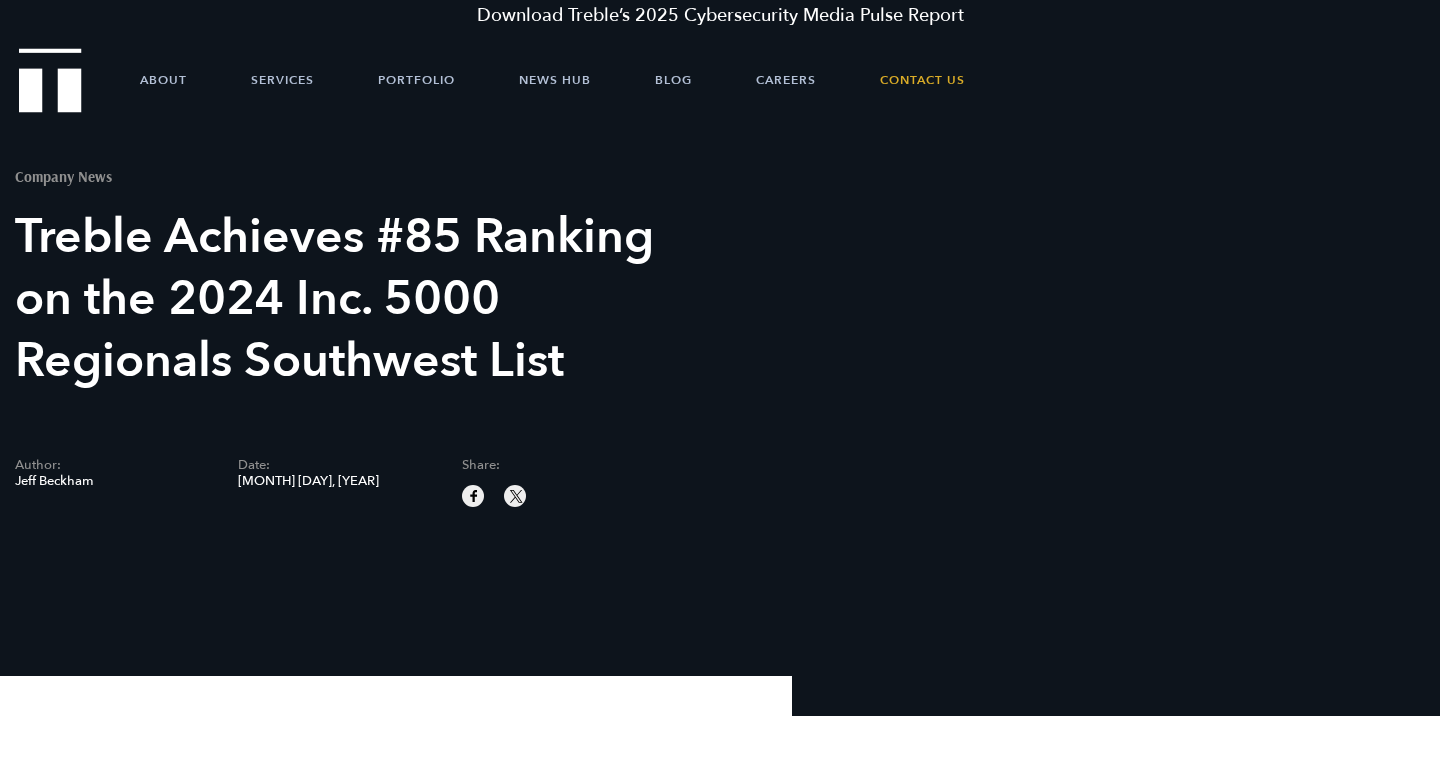 scroll, scrollTop: 0, scrollLeft: 0, axis: both 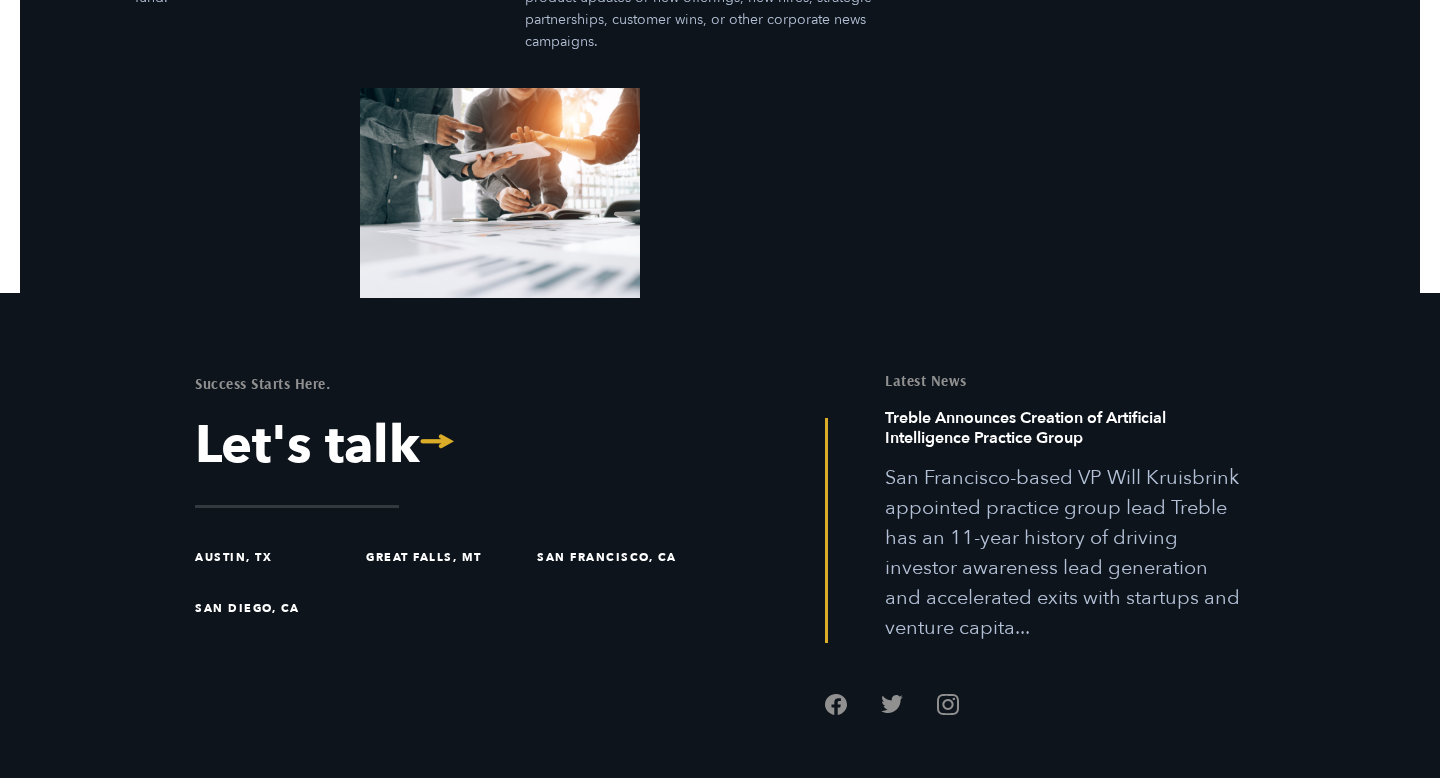 click on "San Francisco-based VP Will Kruisbrink appointed practice group lead Treble has an 11-year history of driving investor awareness  lead generation and accelerated exits with startups and venture capita..." at bounding box center [1065, 553] 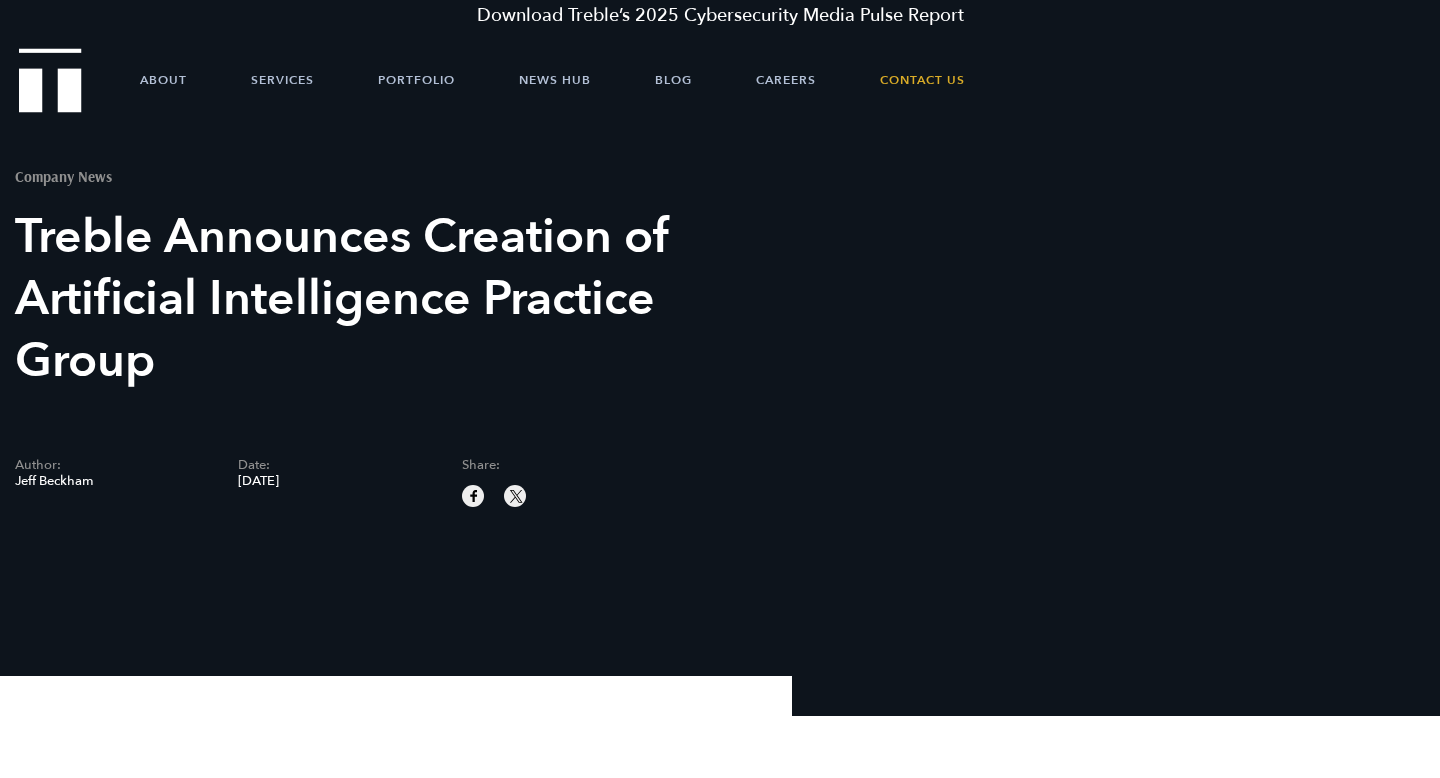 scroll, scrollTop: 0, scrollLeft: 0, axis: both 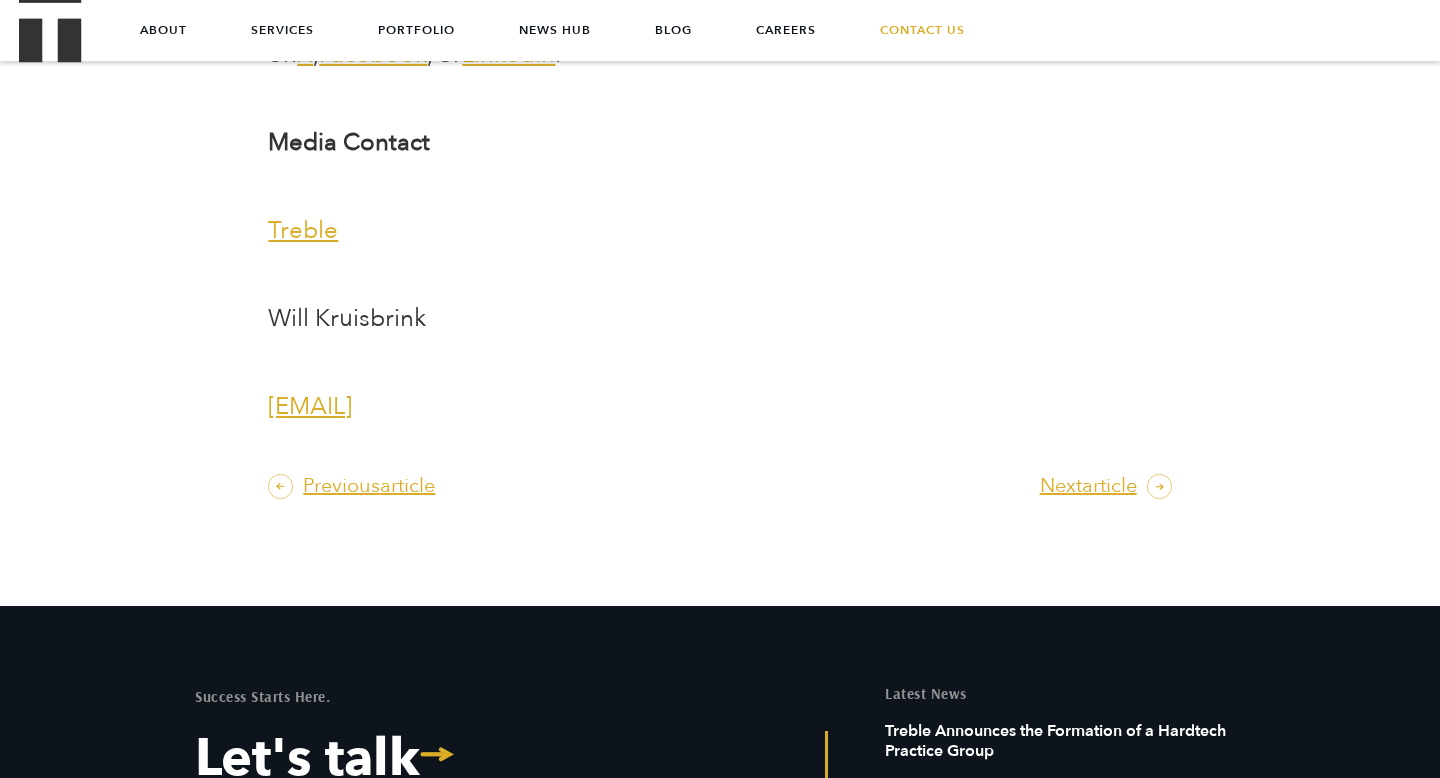 click on "Treble" at bounding box center [303, 230] 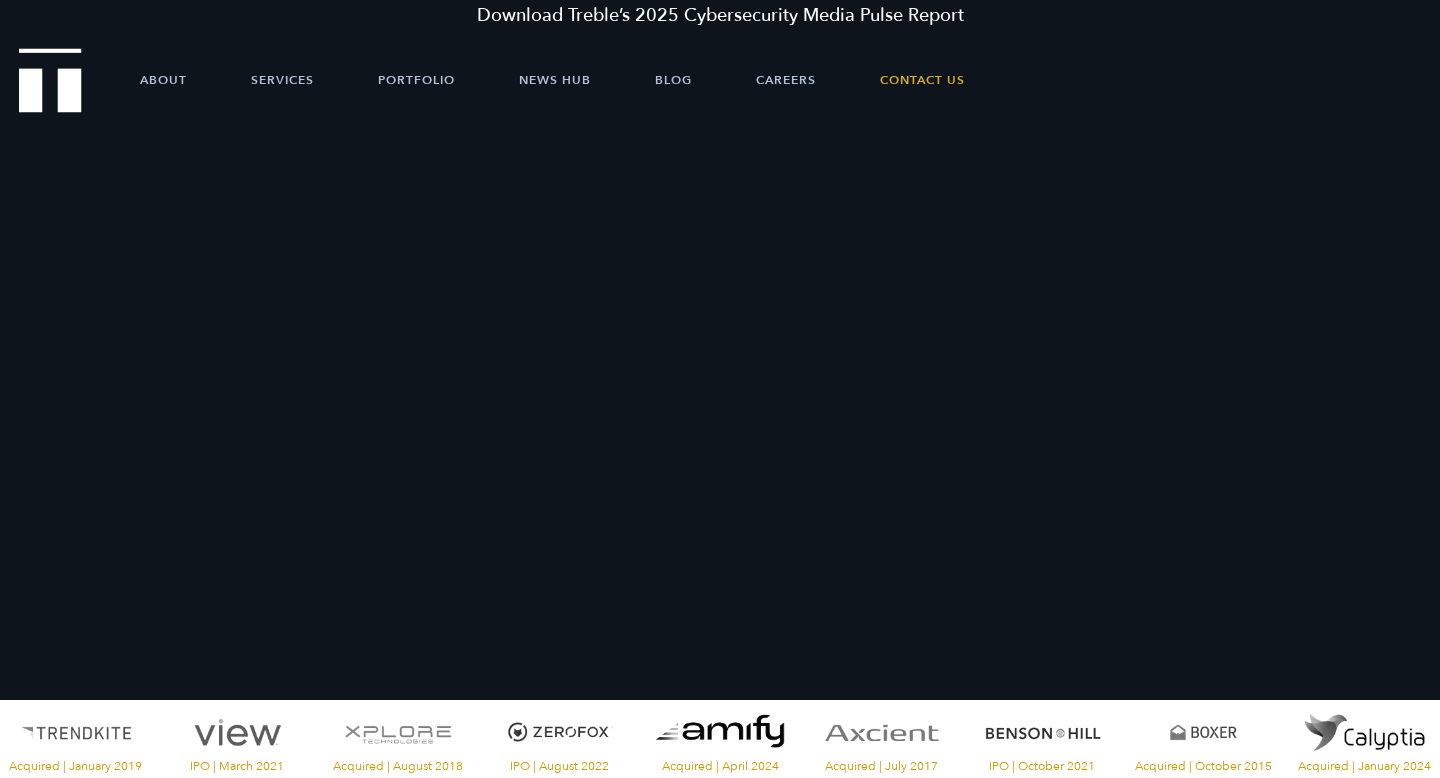 scroll, scrollTop: 0, scrollLeft: 0, axis: both 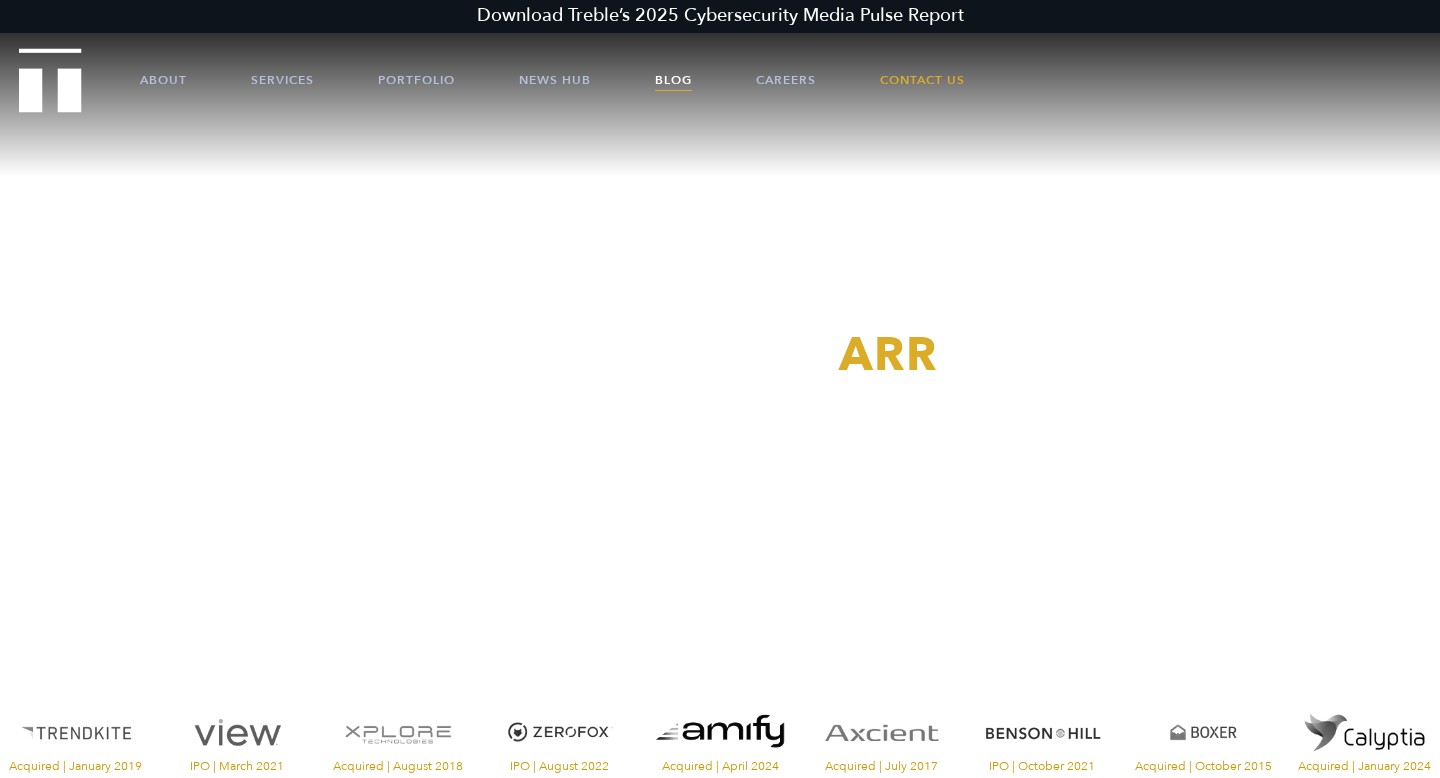 click on "Blog" at bounding box center [673, 80] 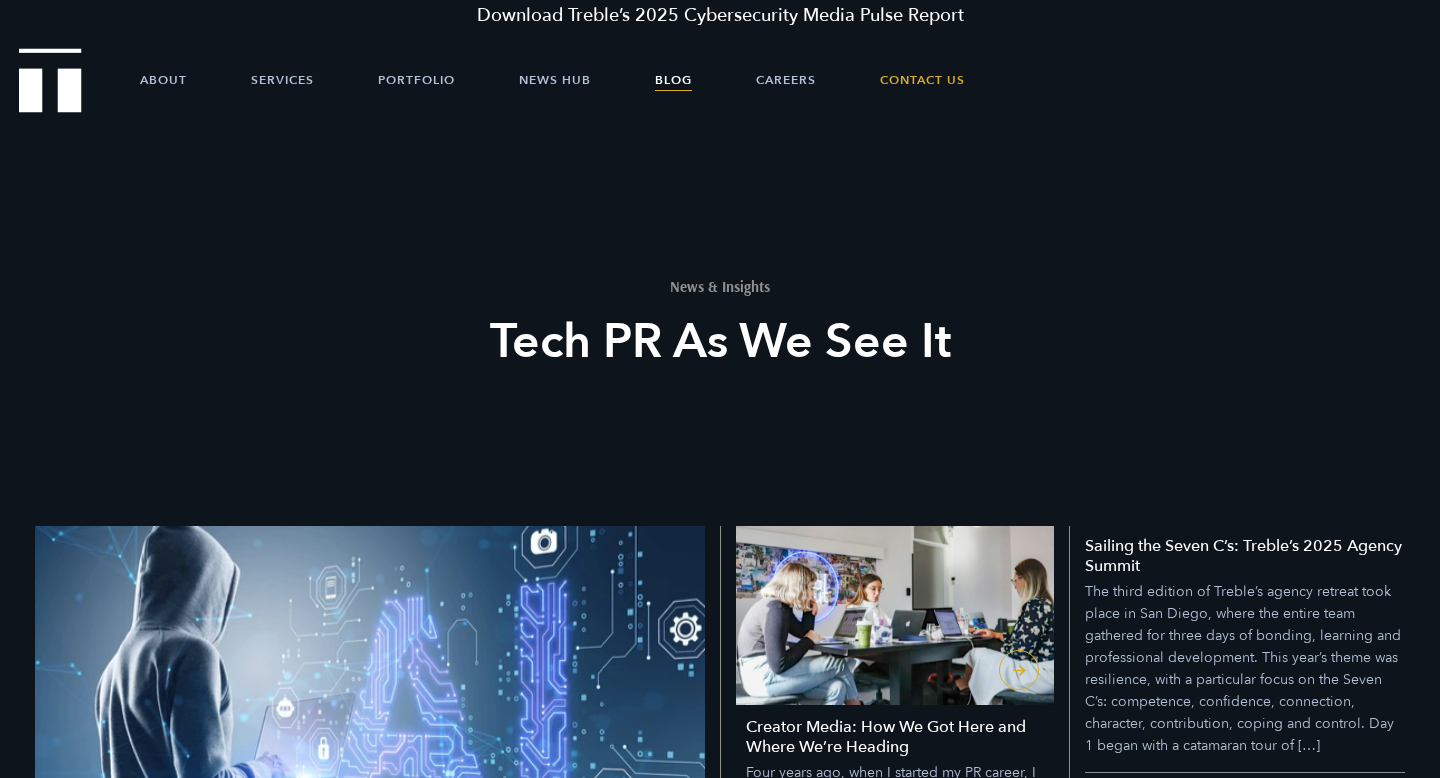 scroll, scrollTop: 0, scrollLeft: 0, axis: both 